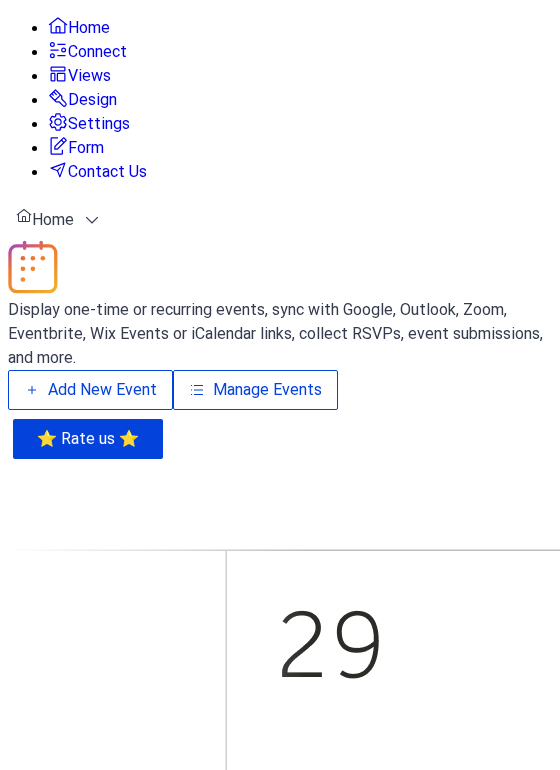 scroll, scrollTop: 0, scrollLeft: 0, axis: both 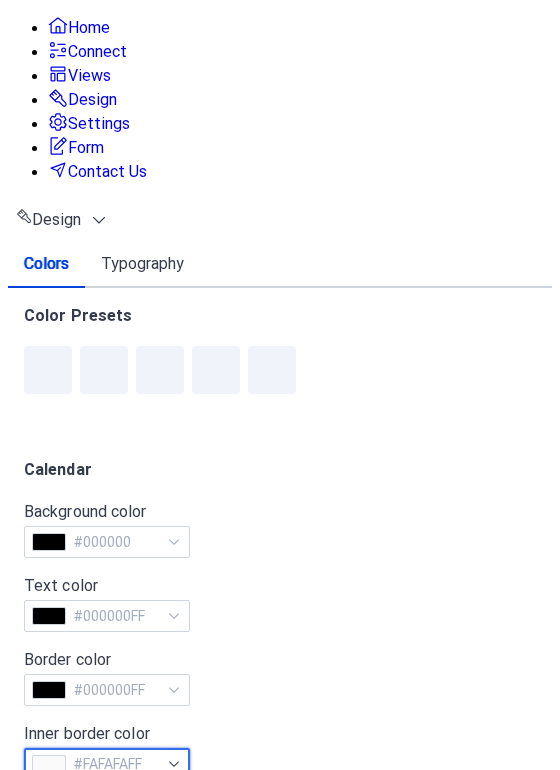 click at bounding box center [49, 764] 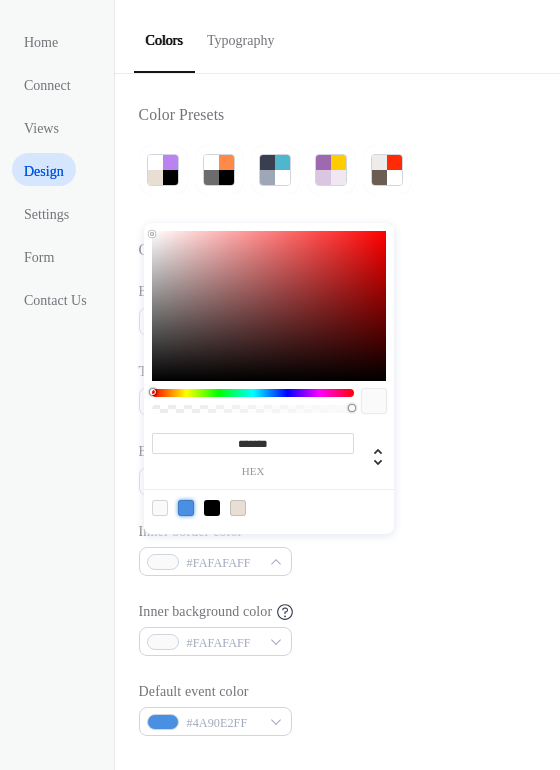 click at bounding box center (186, 508) 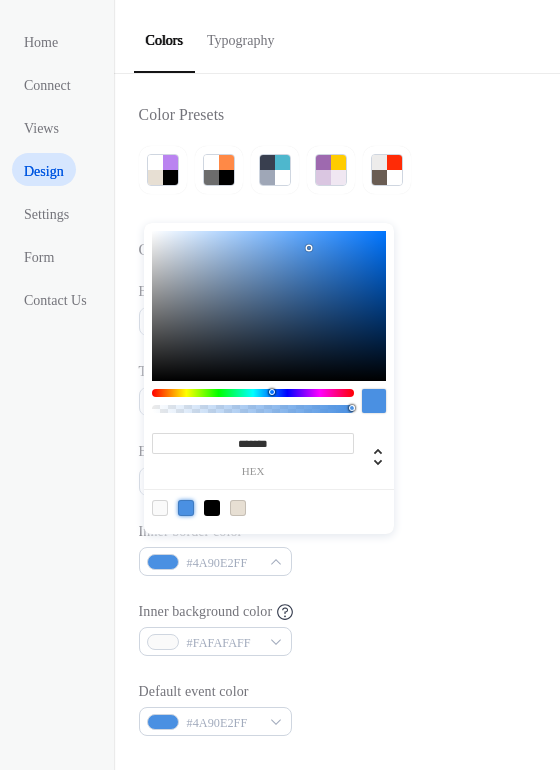 click on "Inner border color #4A90E2FF" at bounding box center [337, 548] 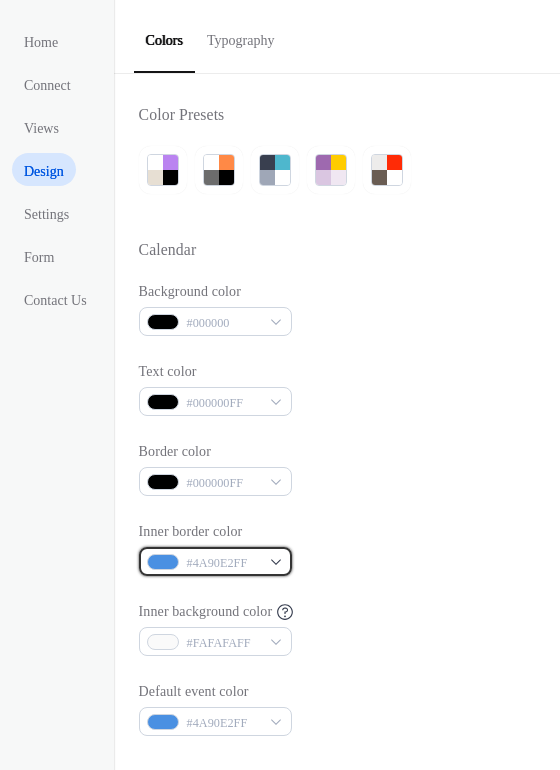 click on "#4A90E2FF" at bounding box center (224, 563) 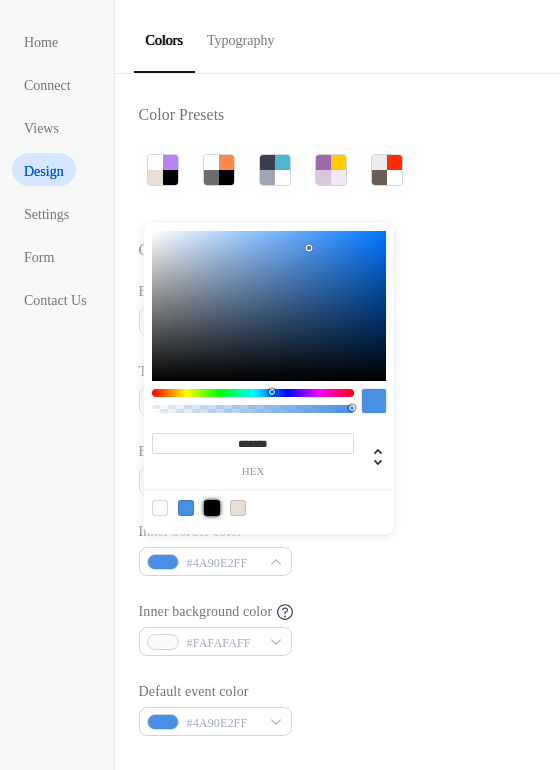 click at bounding box center (212, 508) 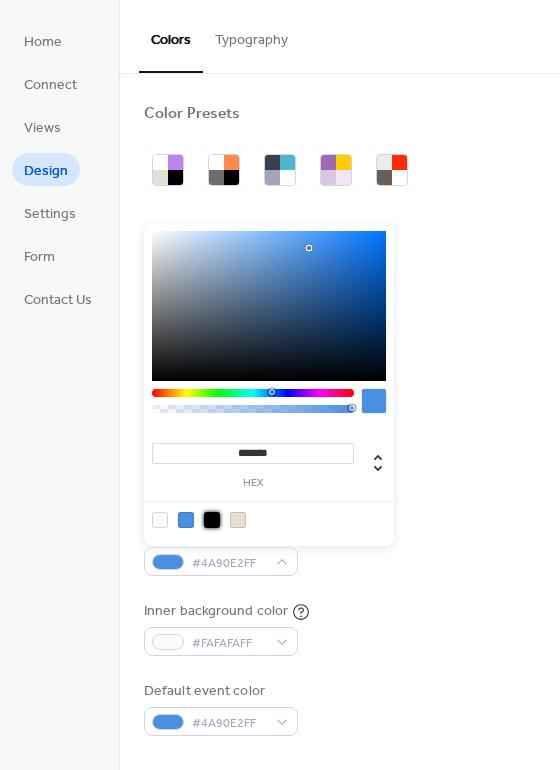 type on "*******" 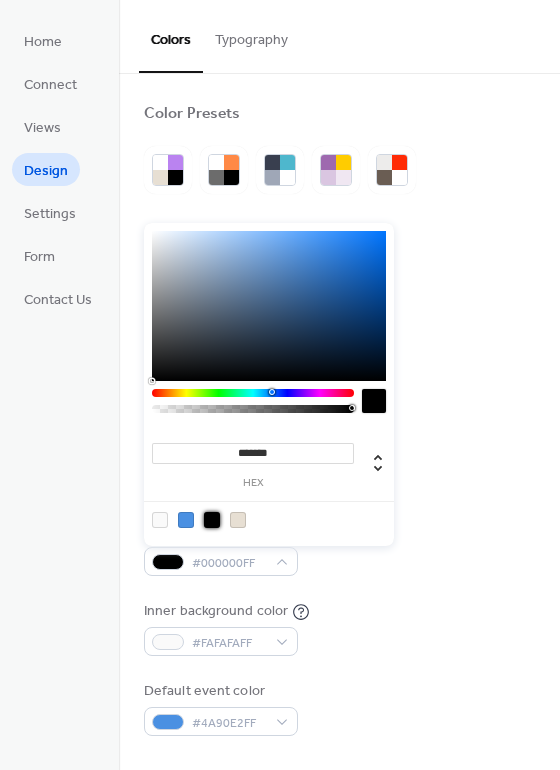 click on "Border color #000000FF" at bounding box center [339, 468] 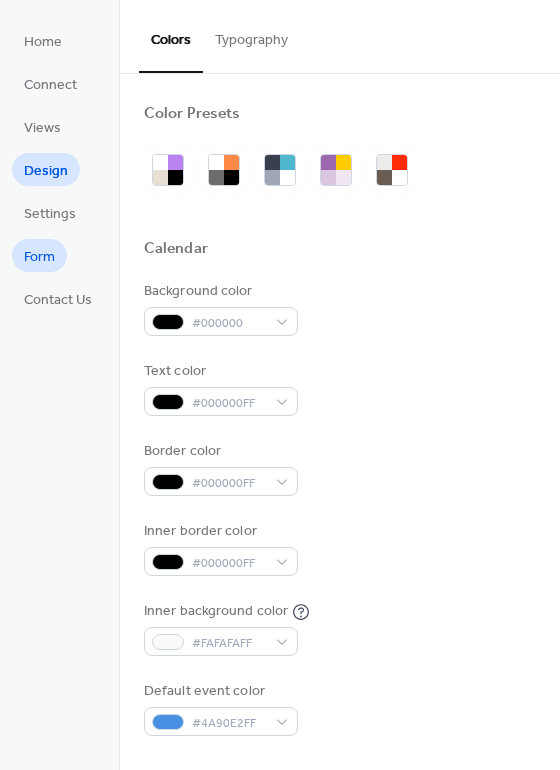 click on "Form" at bounding box center (39, 257) 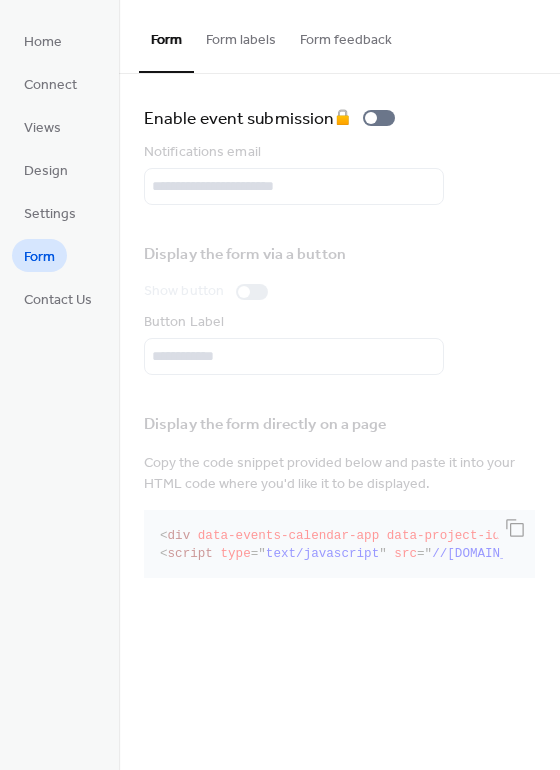 click on "Form labels" at bounding box center [241, 35] 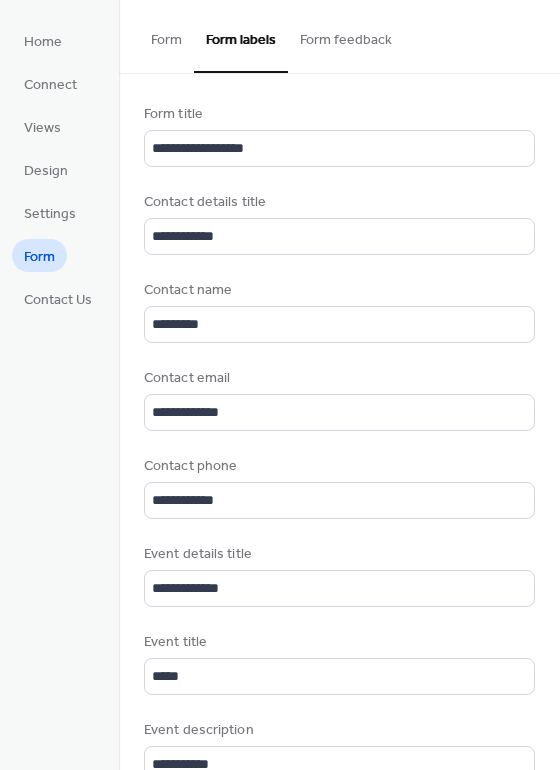 click on "Form feedback" at bounding box center (346, 35) 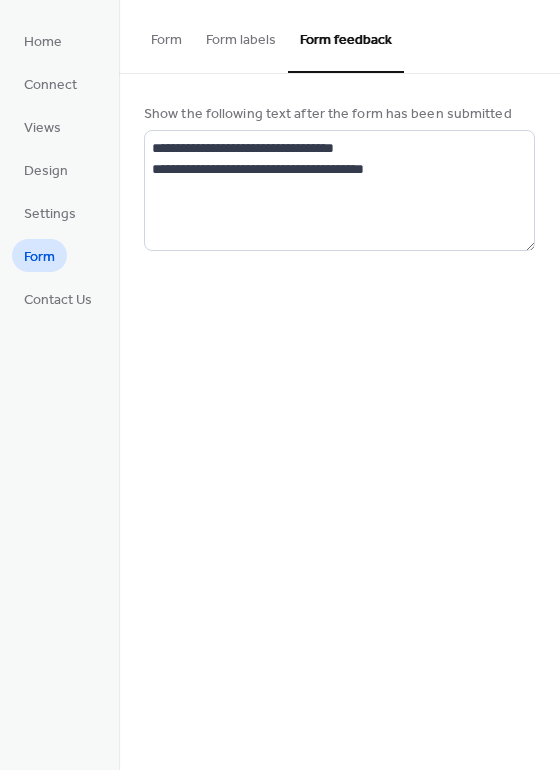 click on "Form" at bounding box center (166, 35) 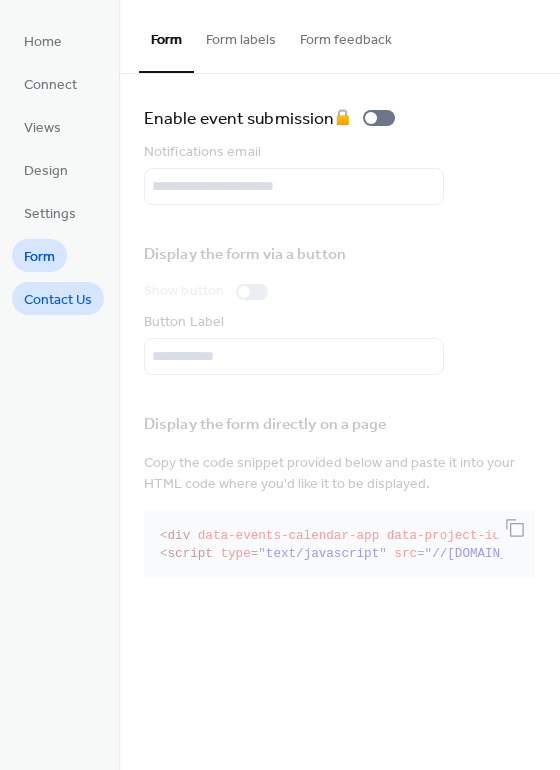 click on "Contact Us" at bounding box center (58, 300) 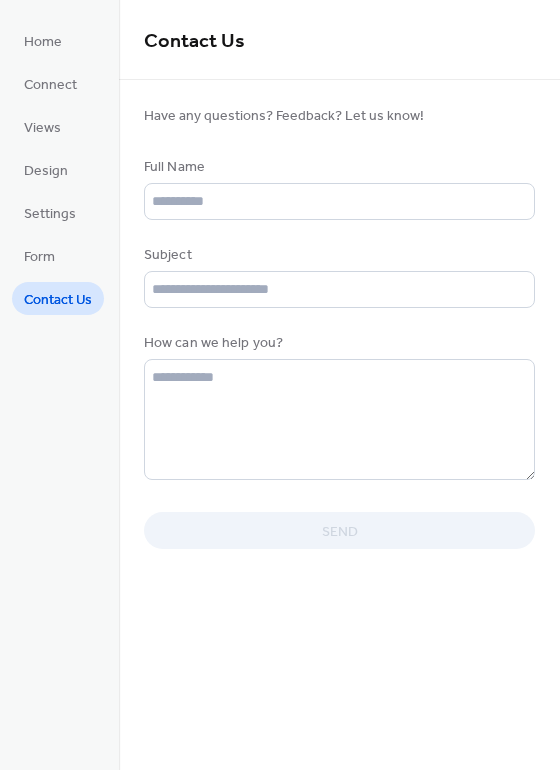click on "Home Connect Views Design Settings Form Contact Us" at bounding box center (58, 169) 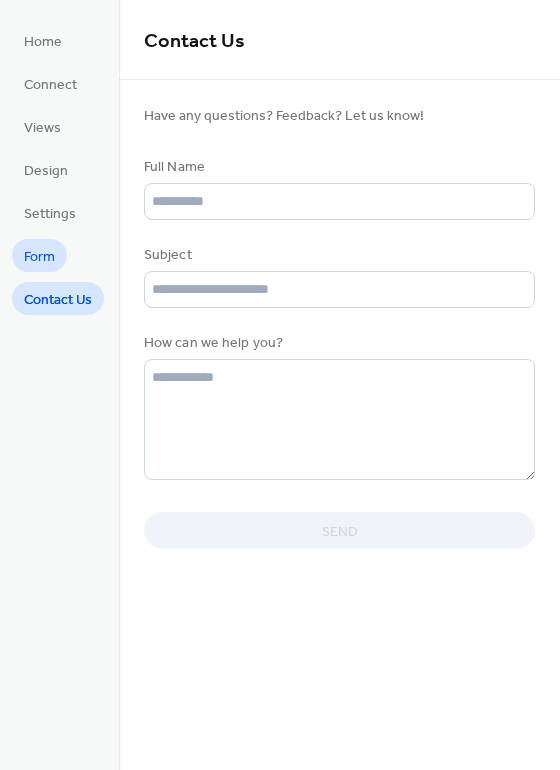 click on "Form" at bounding box center [39, 257] 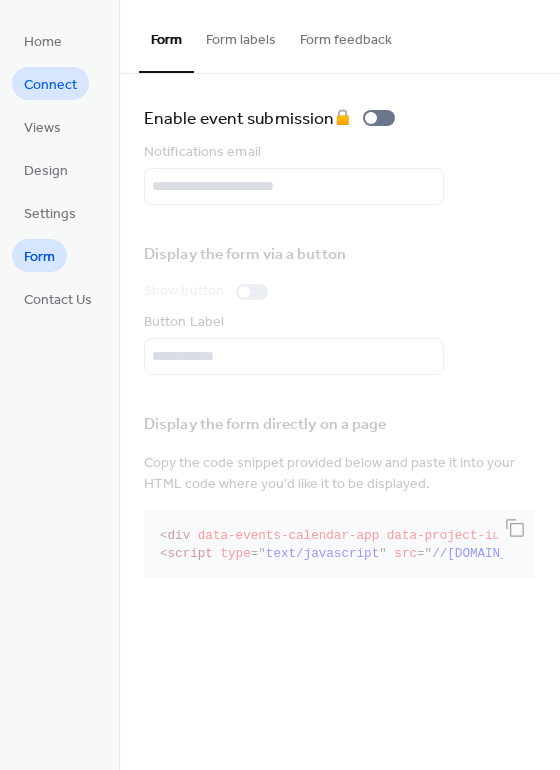 click on "Connect" at bounding box center [50, 85] 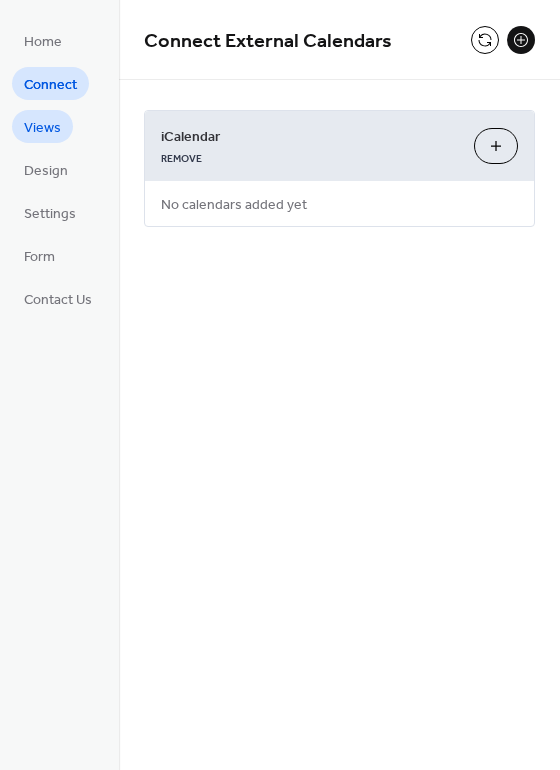click on "Views" at bounding box center (42, 126) 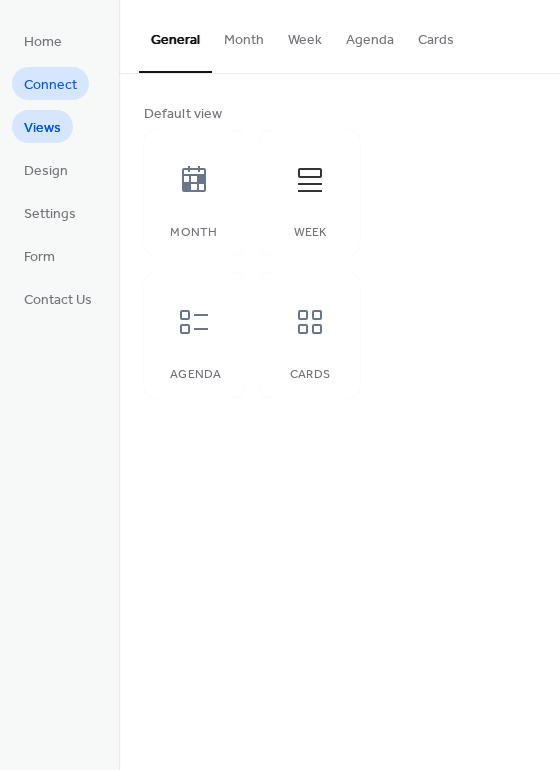 click on "Connect" at bounding box center [50, 85] 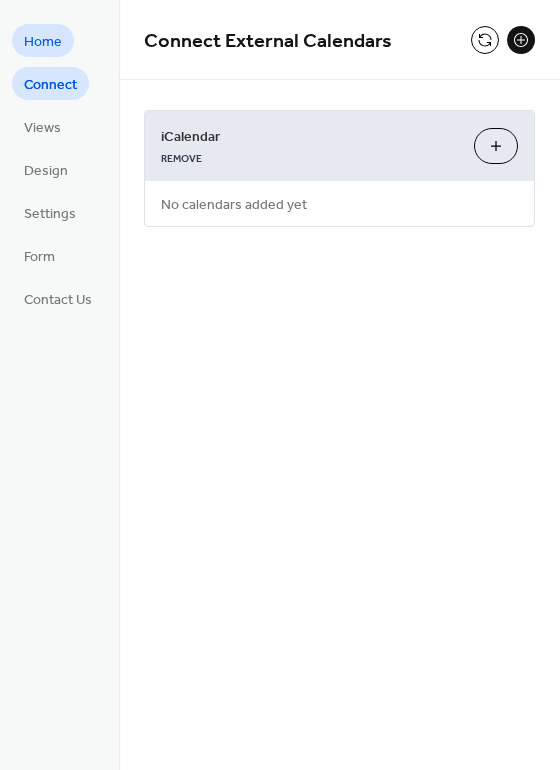 click on "Home" at bounding box center [43, 42] 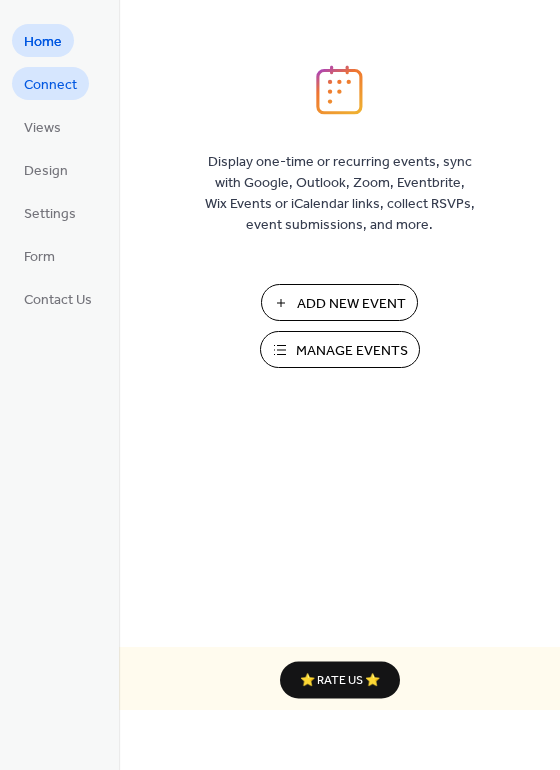 click on "Connect" at bounding box center (50, 85) 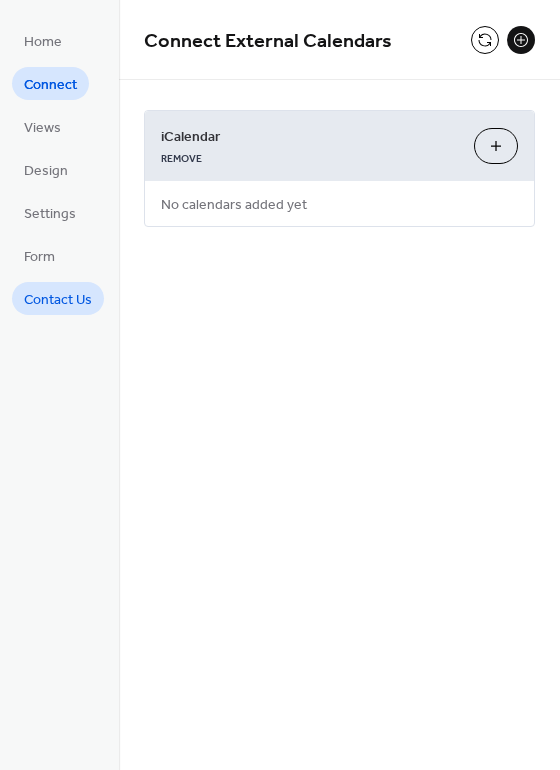 click on "Contact Us" at bounding box center [58, 300] 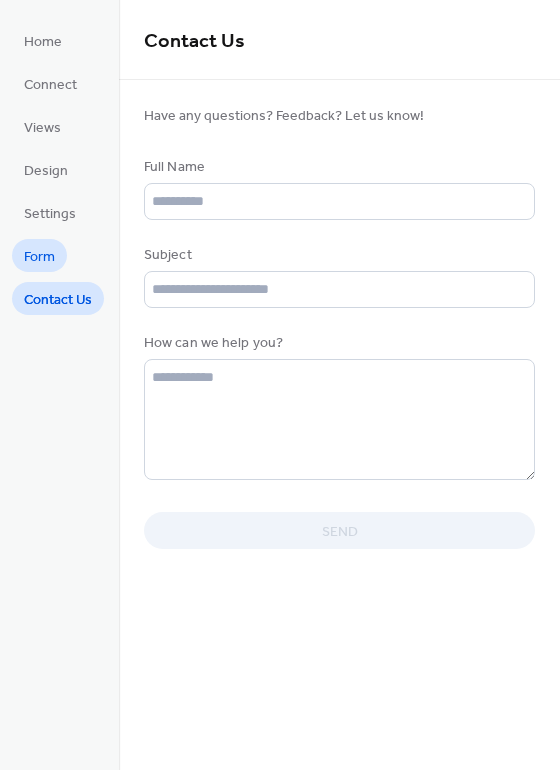 click on "Form" at bounding box center [39, 257] 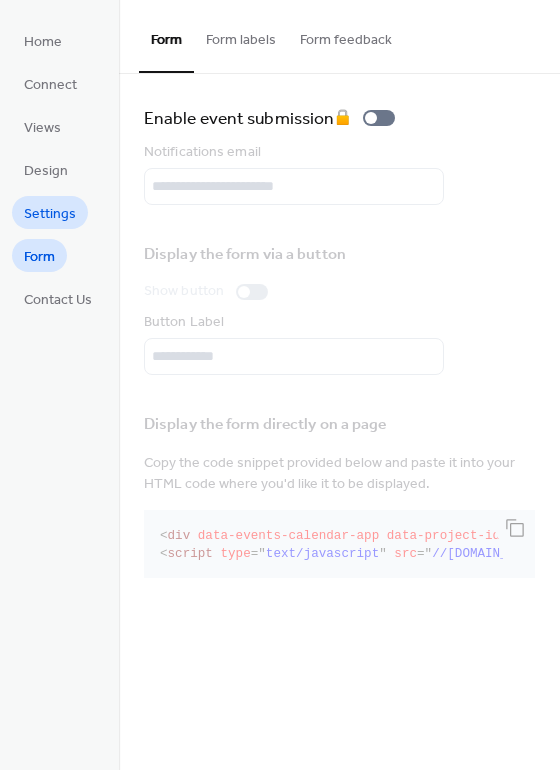click on "Settings" at bounding box center (50, 214) 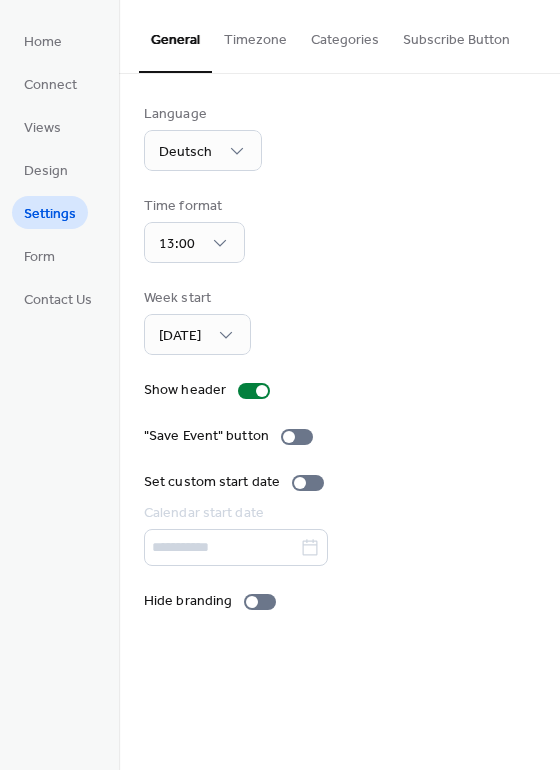 click on "Subscribe Button" at bounding box center [456, 35] 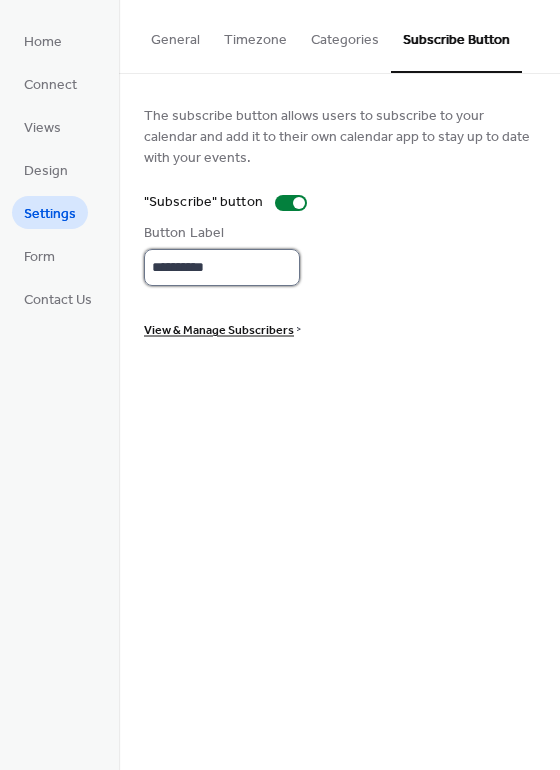 click on "**********" at bounding box center (222, 267) 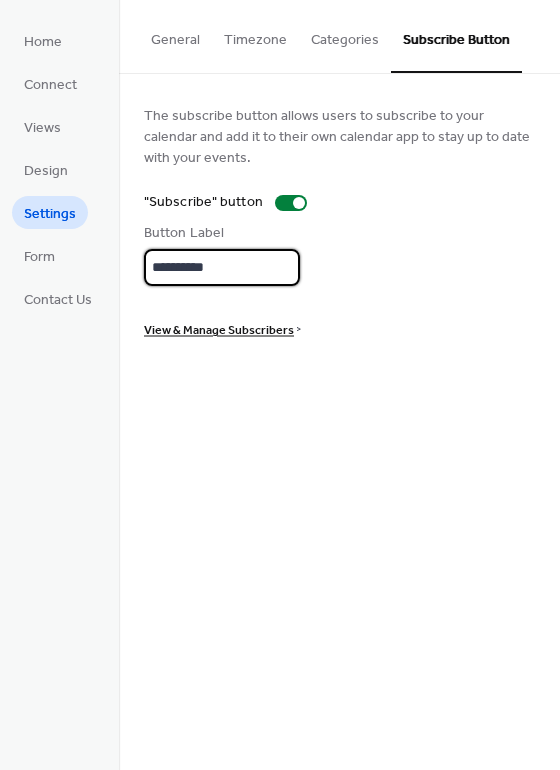 click on "**********" at bounding box center (339, 254) 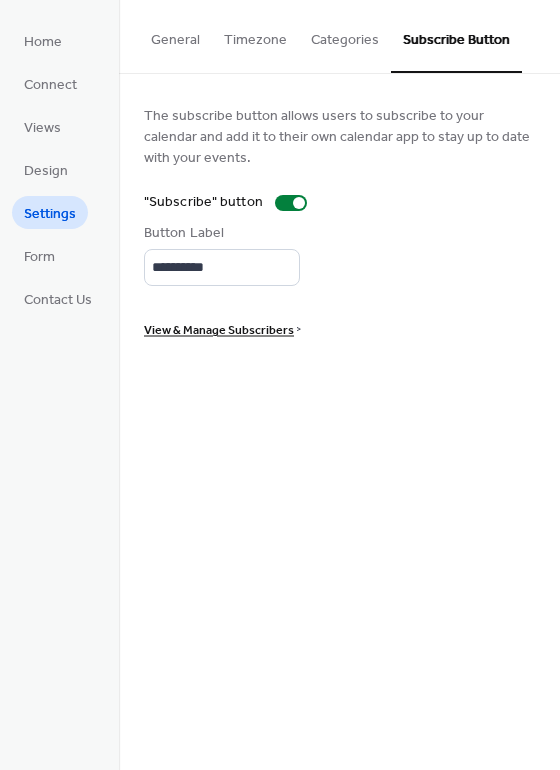 click on "Categories" at bounding box center (345, 35) 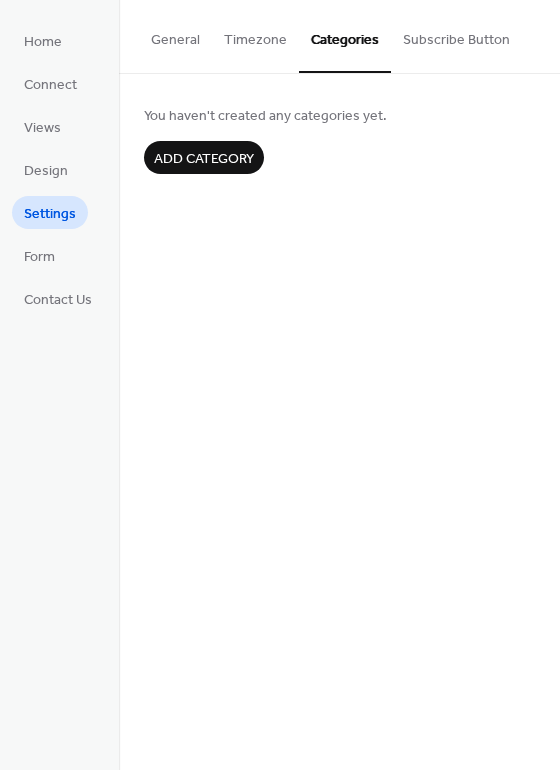 click on "Timezone" at bounding box center [255, 35] 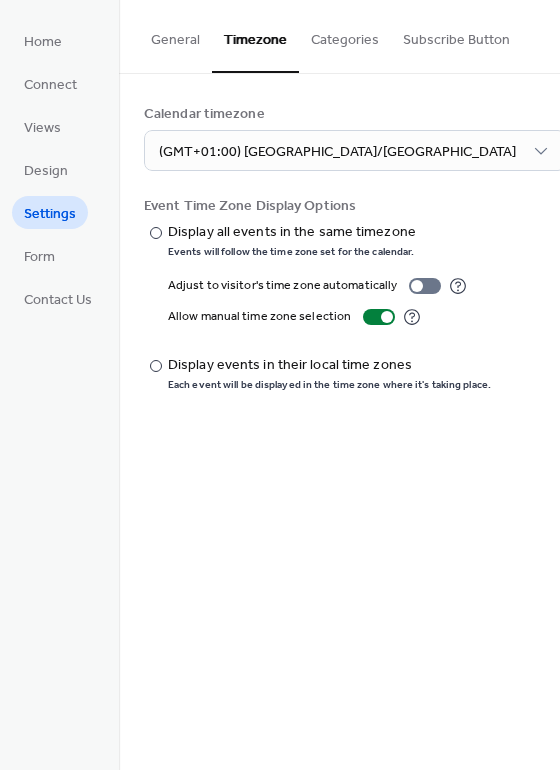 click on "General" at bounding box center (175, 35) 